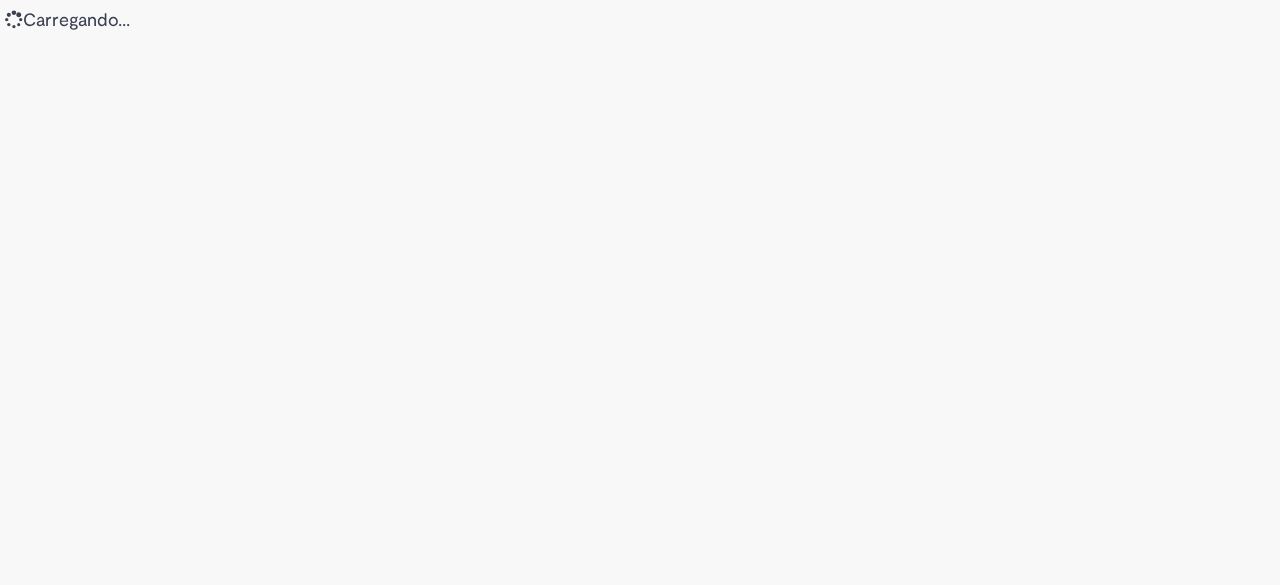 scroll, scrollTop: 0, scrollLeft: 0, axis: both 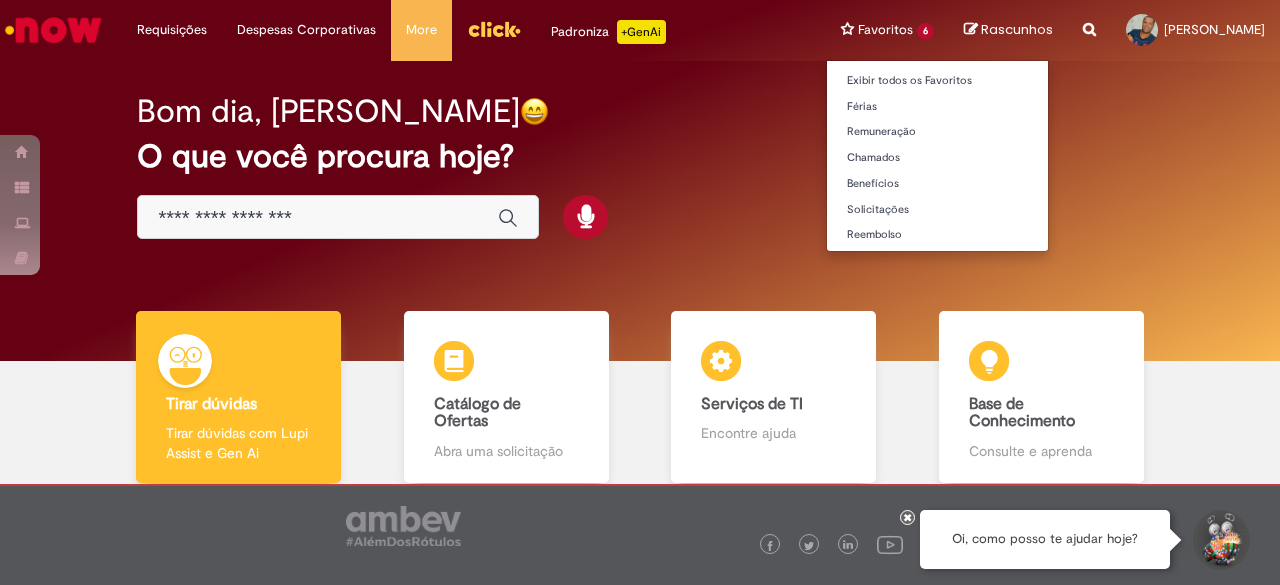 click on "Favoritos   6
Exibir todos os Favoritos
Férias
Remuneração
Chamados
Benefícios
Solicitações
Reembolso" at bounding box center (887, 30) 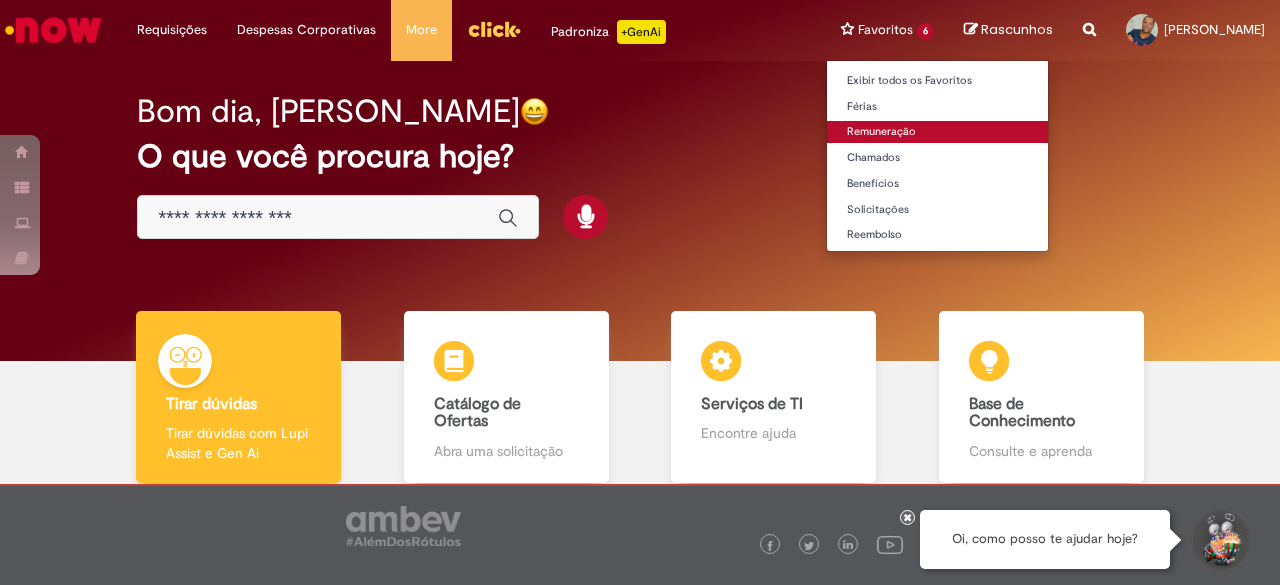 click on "Remuneração" at bounding box center [937, 132] 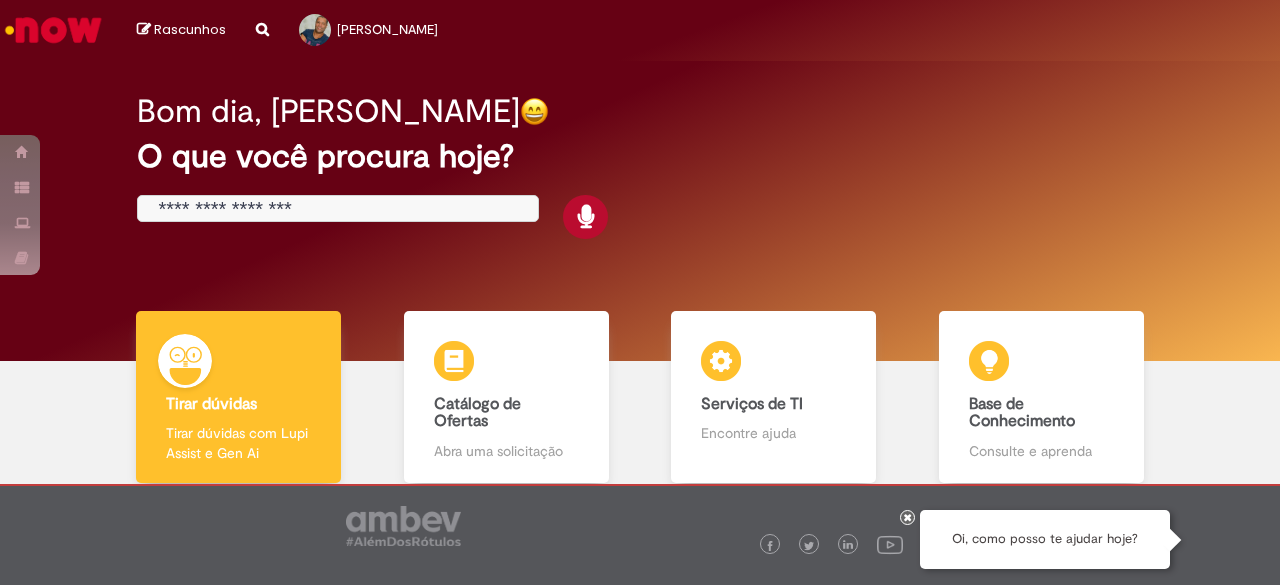 scroll, scrollTop: 0, scrollLeft: 0, axis: both 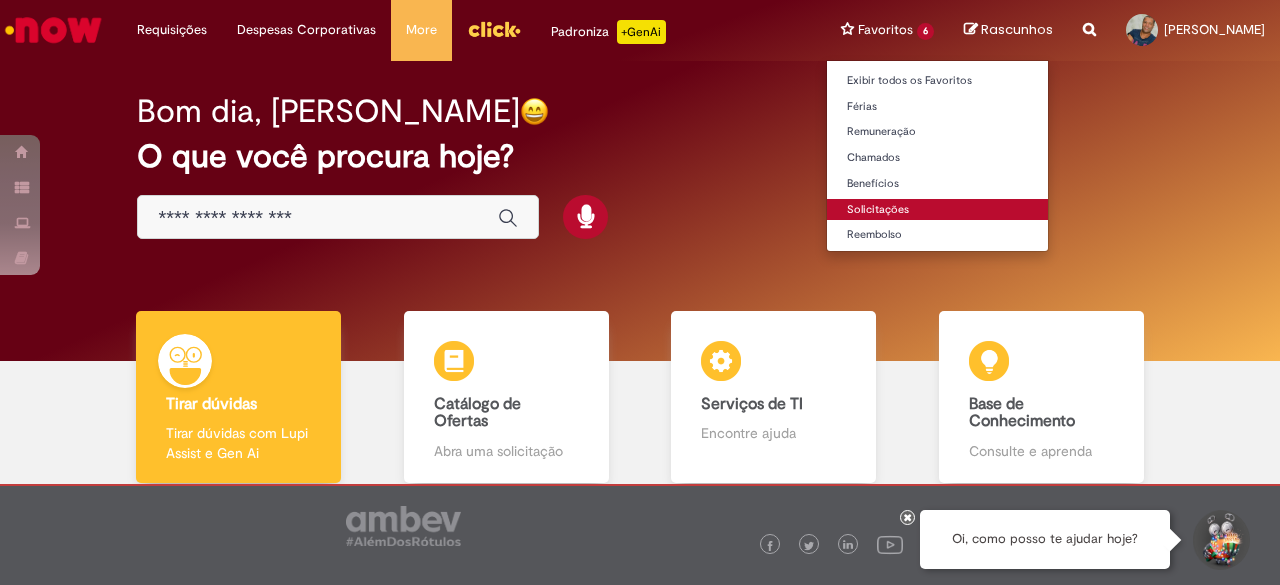 click on "Solicitações" at bounding box center [937, 210] 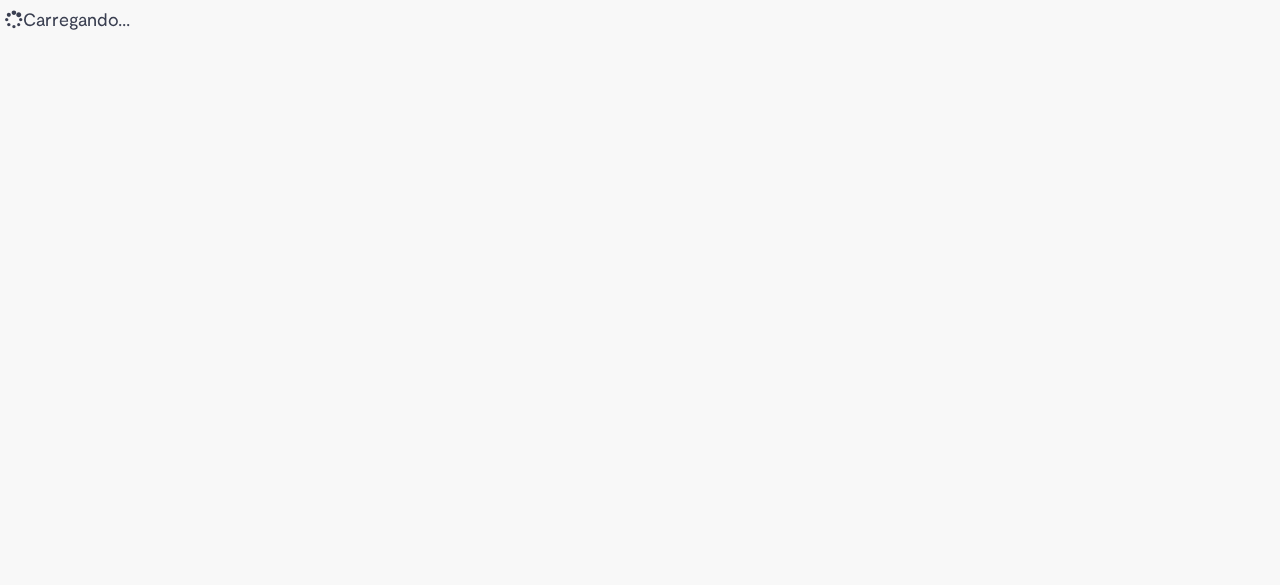 scroll, scrollTop: 0, scrollLeft: 0, axis: both 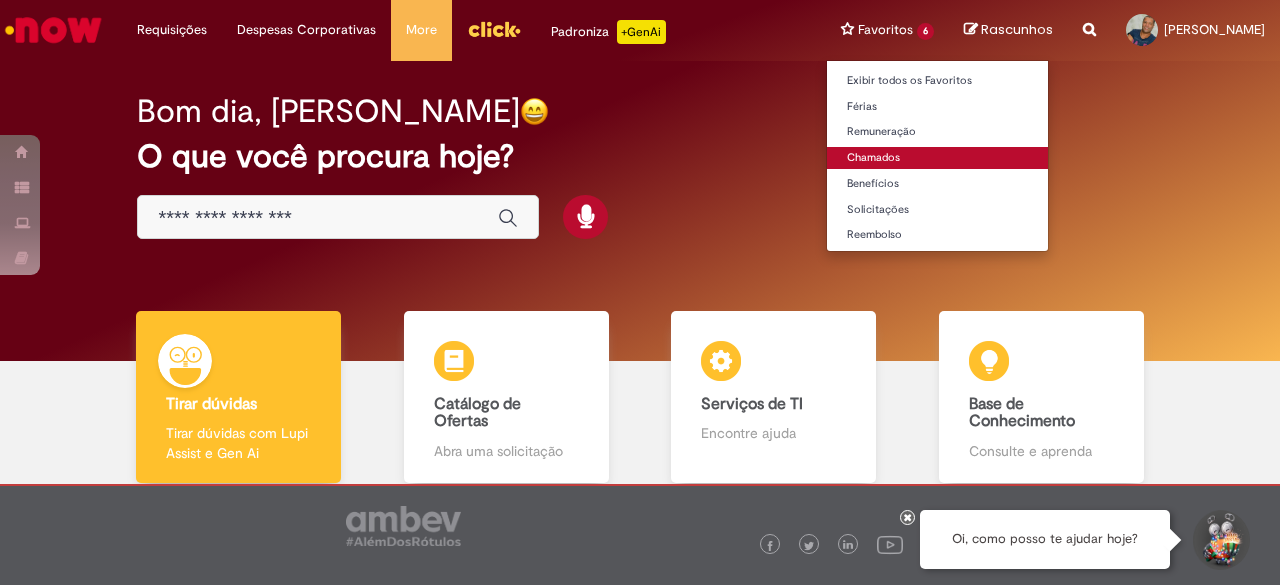click on "Chamados" at bounding box center [937, 158] 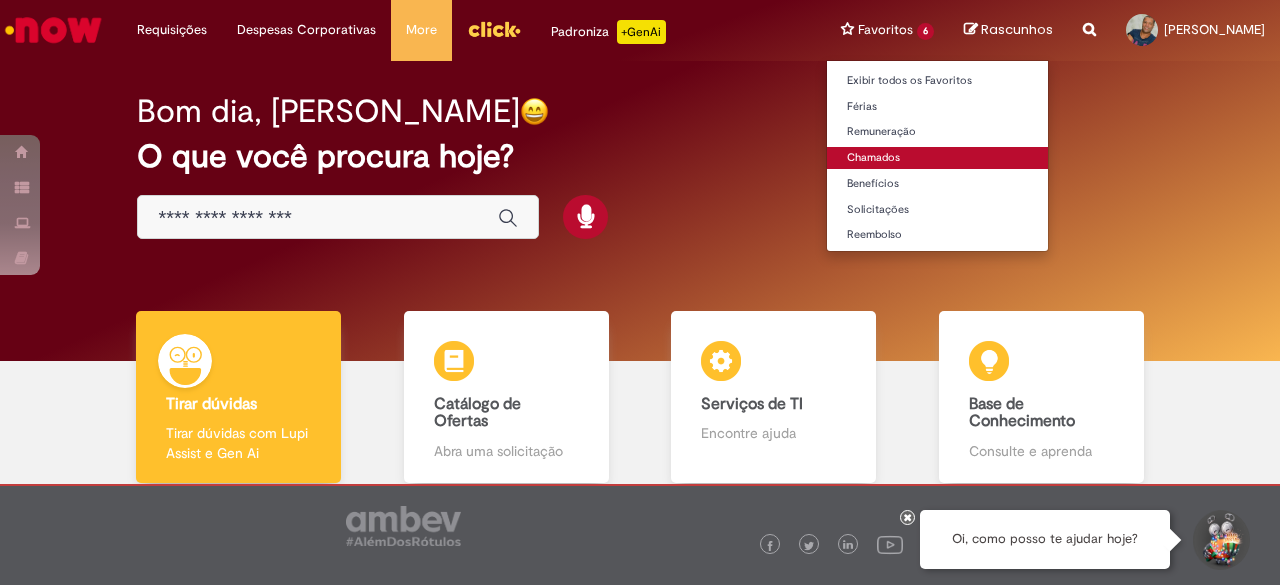 click on "Chamados" at bounding box center [937, 158] 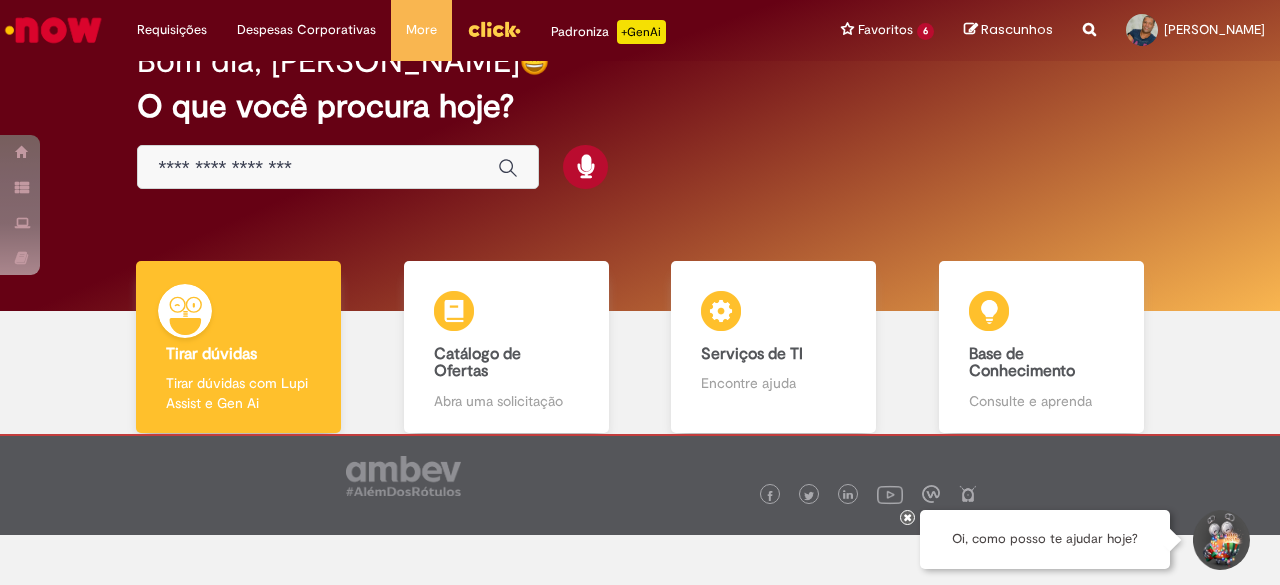 scroll, scrollTop: 0, scrollLeft: 0, axis: both 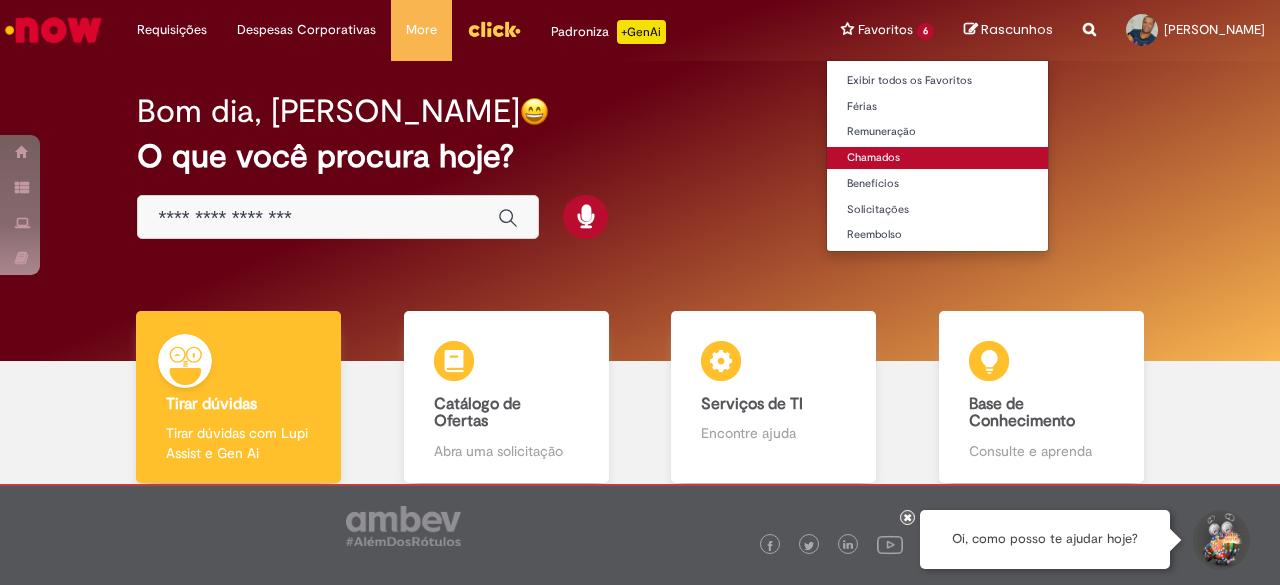 click on "Chamados" at bounding box center [937, 158] 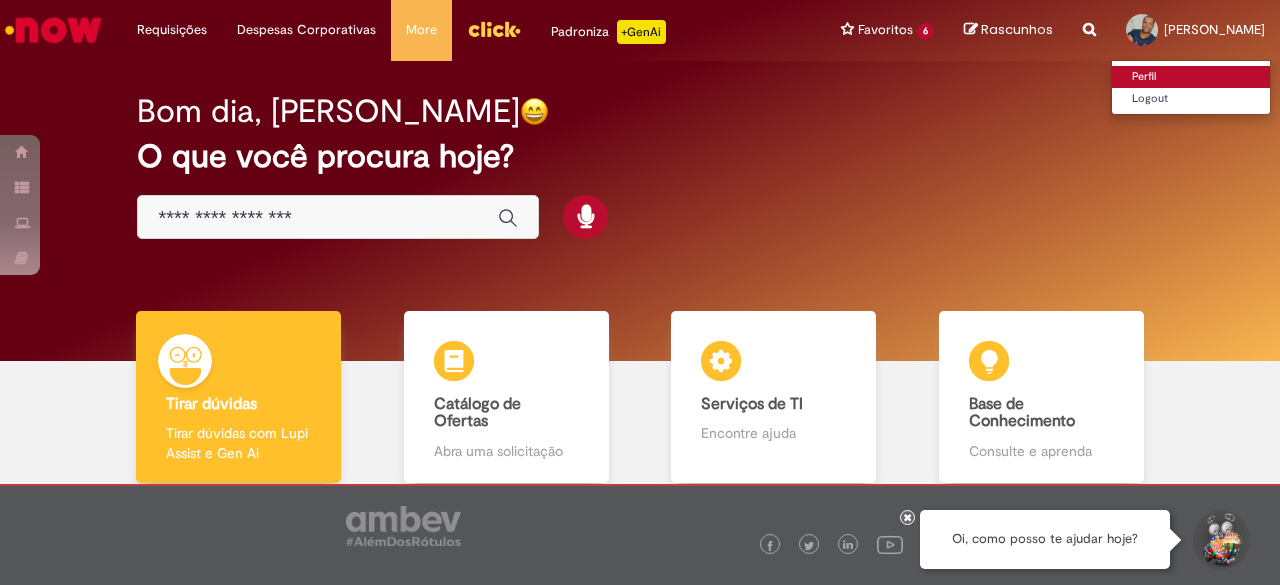 click on "Perfil" at bounding box center [1191, 77] 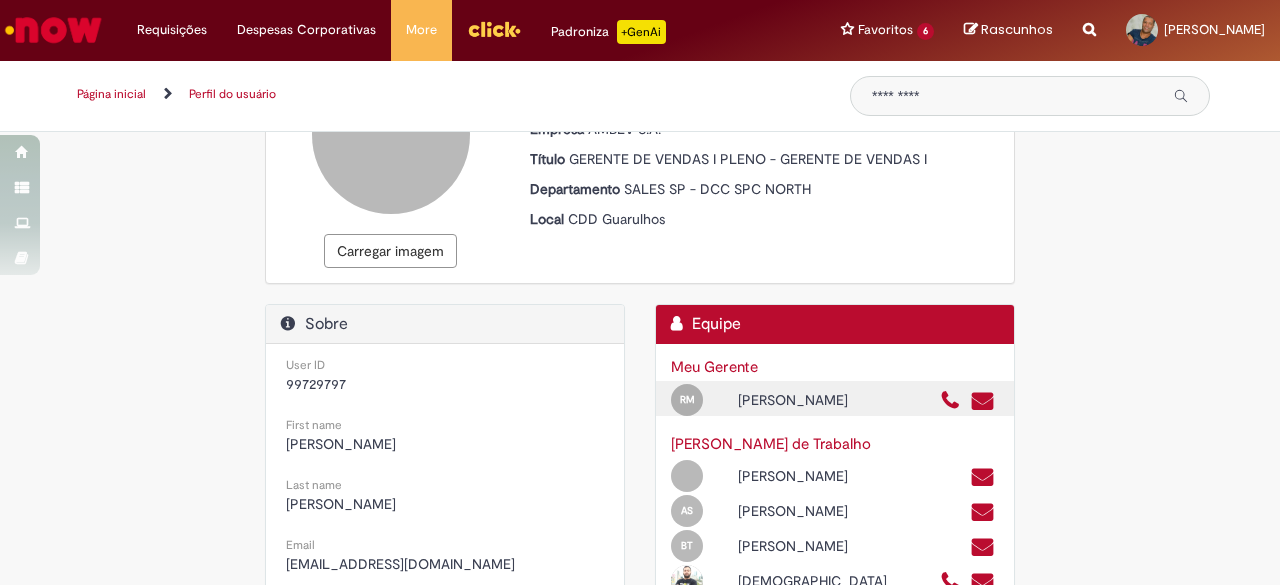 scroll, scrollTop: 0, scrollLeft: 0, axis: both 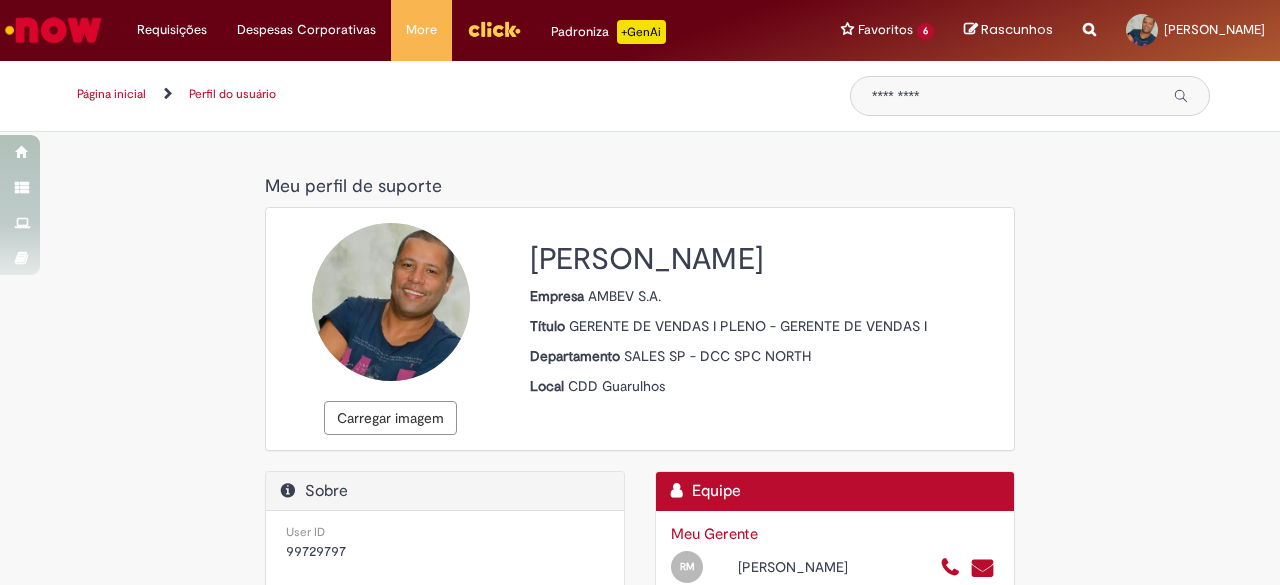 click on "Reportar problema
Artigos
Não encontrou base de conhecimento
Catálogo
Não foram encontradas ofertas
Comunidade
Nenhum resultado encontrado na comunidade" at bounding box center (1089, 30) 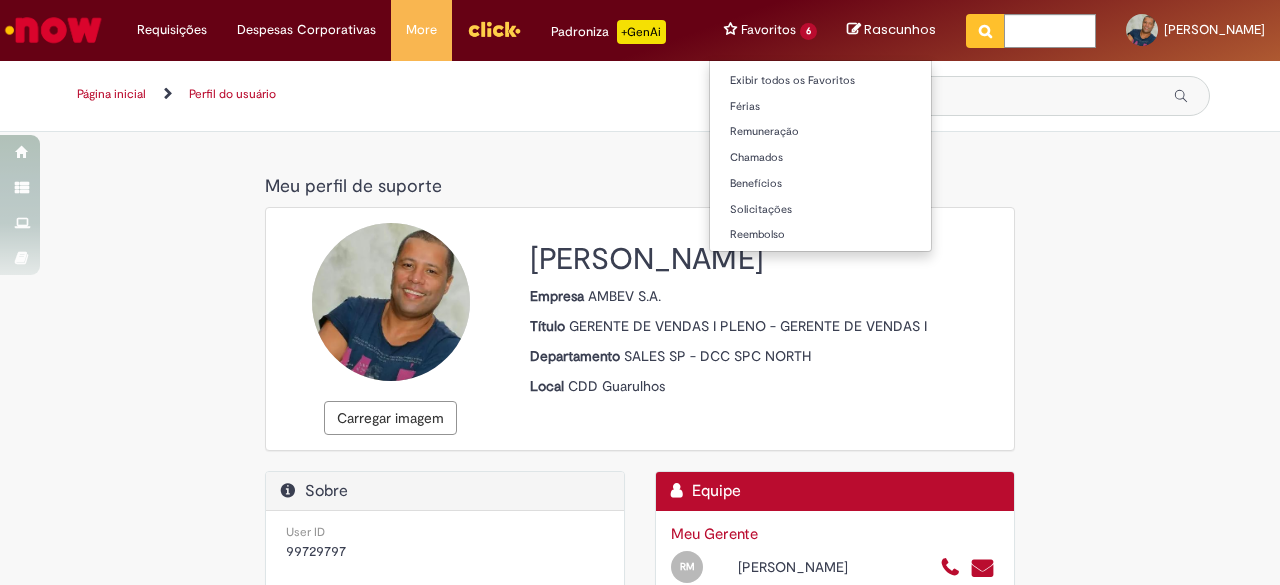 click on "Favoritos   6
Exibir todos os Favoritos
Férias
Remuneração
Chamados
Benefícios
Solicitações
Reembolso" at bounding box center [770, 30] 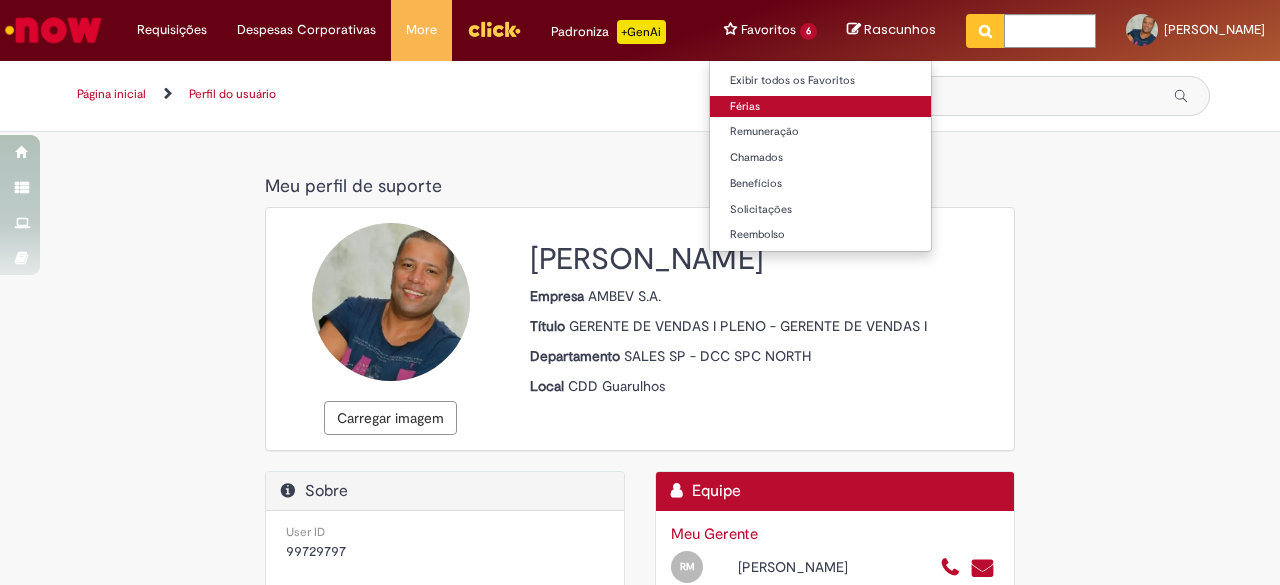 click on "Férias" at bounding box center [820, 107] 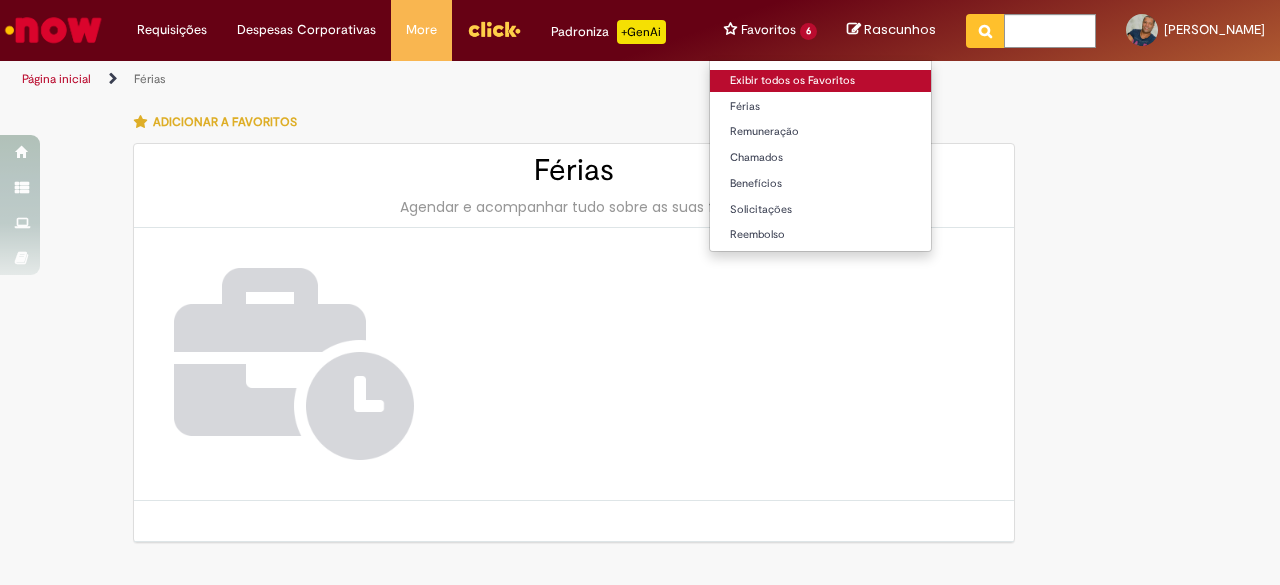 click on "Exibir todos os Favoritos" at bounding box center (820, 81) 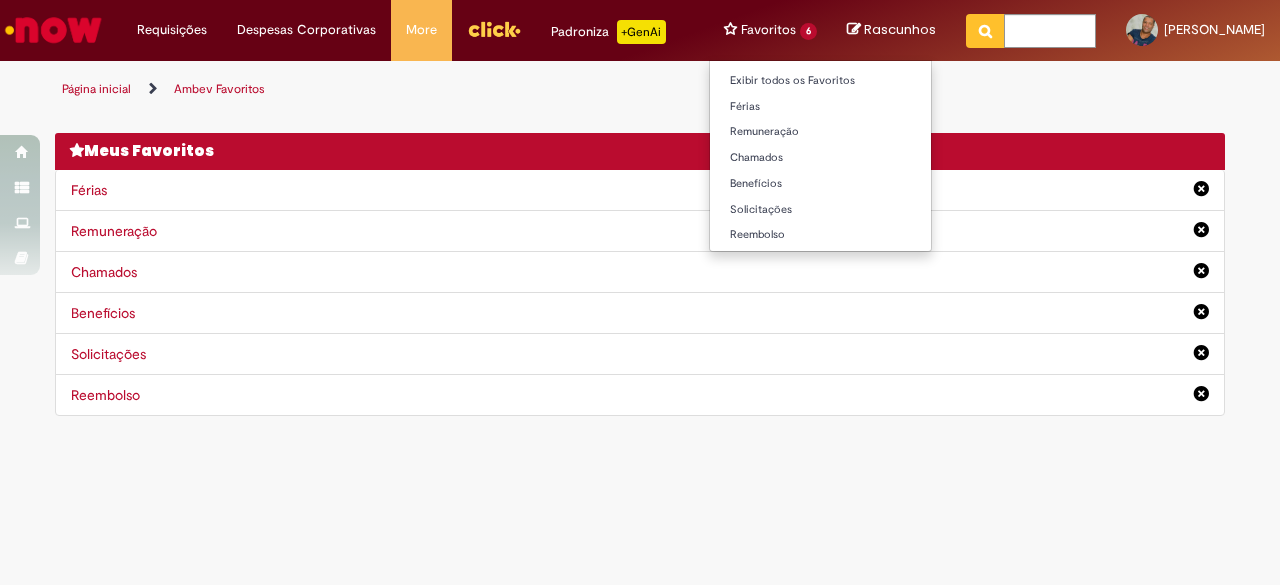 click on "Favoritos   6
Exibir todos os Favoritos
Férias
Remuneração
Chamados
Benefícios
Solicitações
Reembolso" at bounding box center [770, 30] 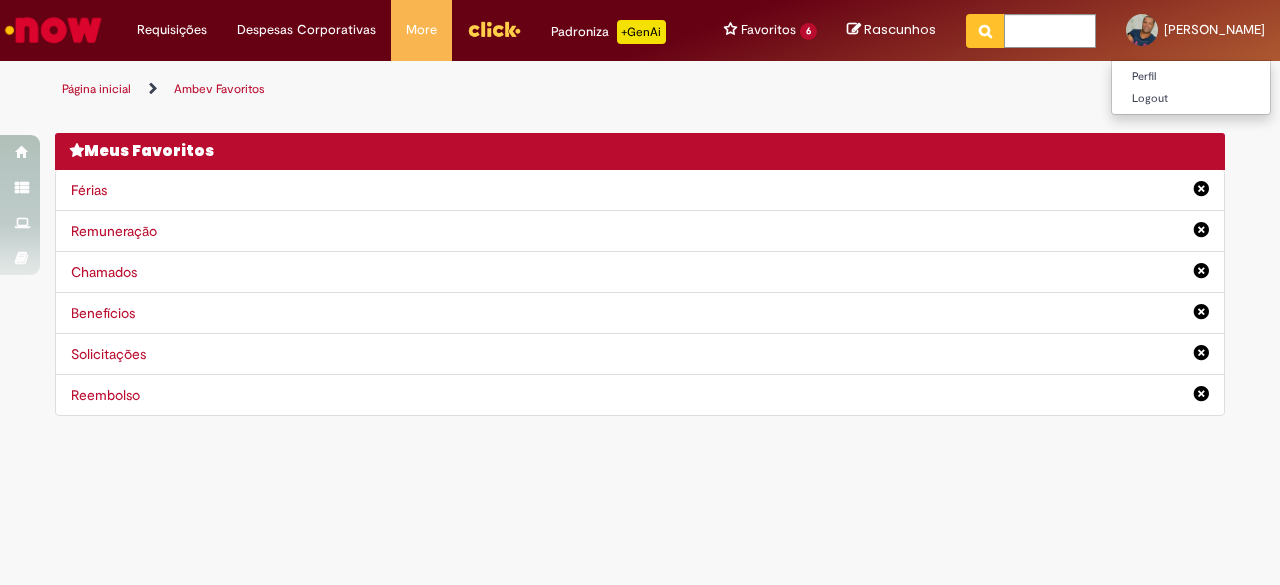 click on "[PERSON_NAME]" at bounding box center [1214, 29] 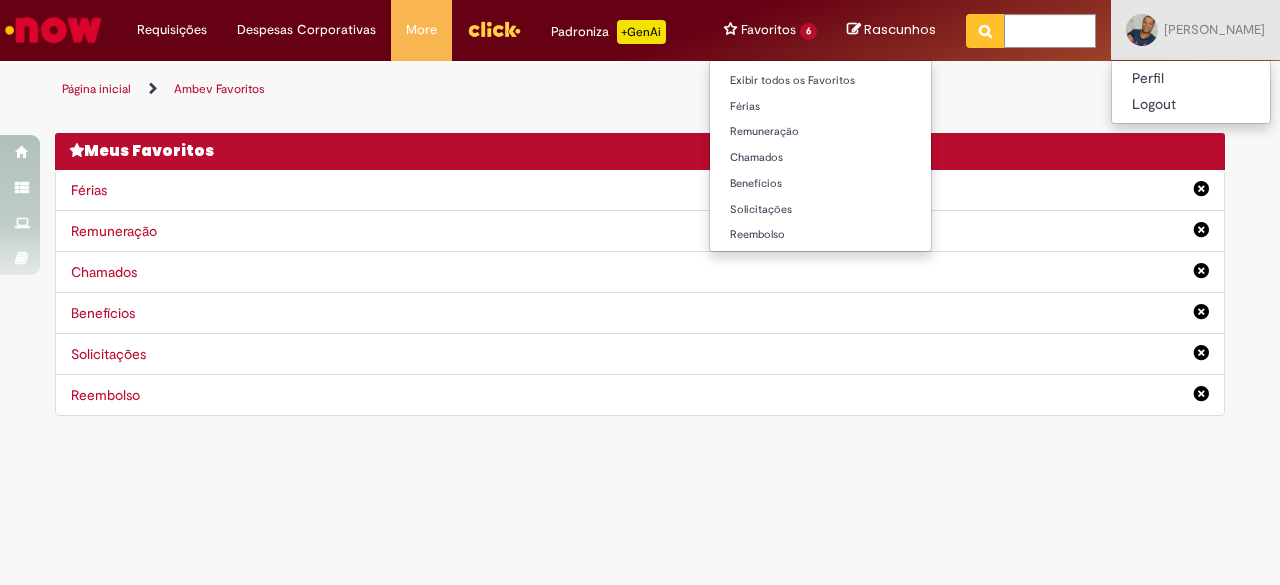 click on "Favoritos   6
Exibir todos os Favoritos
Férias
Remuneração
Chamados
Benefícios
Solicitações
Reembolso" at bounding box center [770, 30] 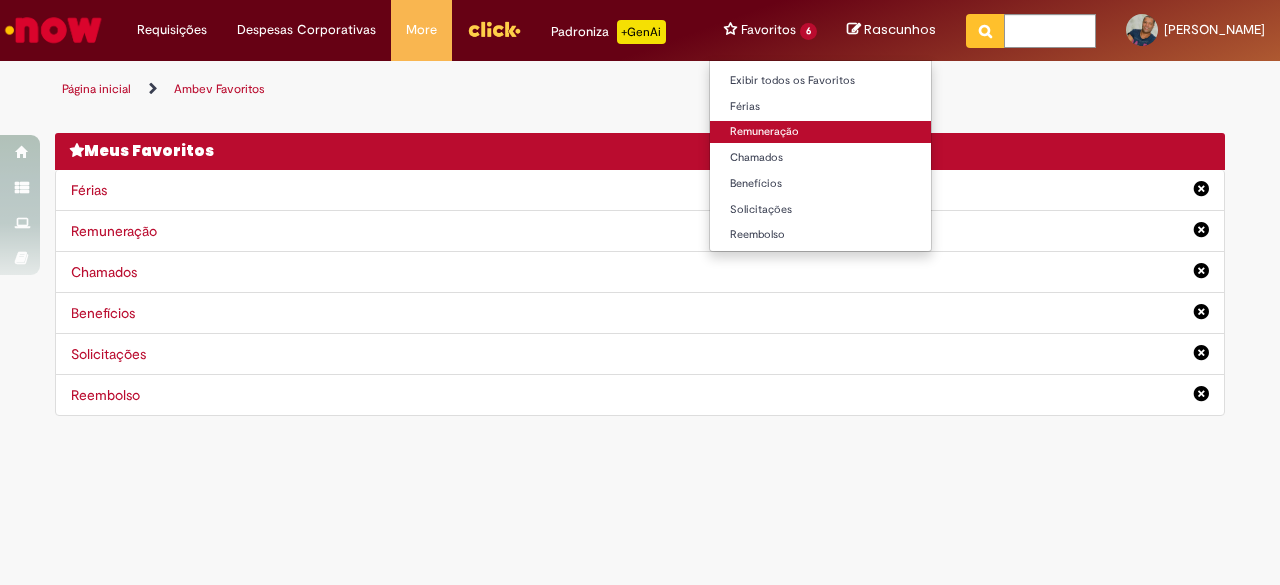 click on "Remuneração" at bounding box center (820, 132) 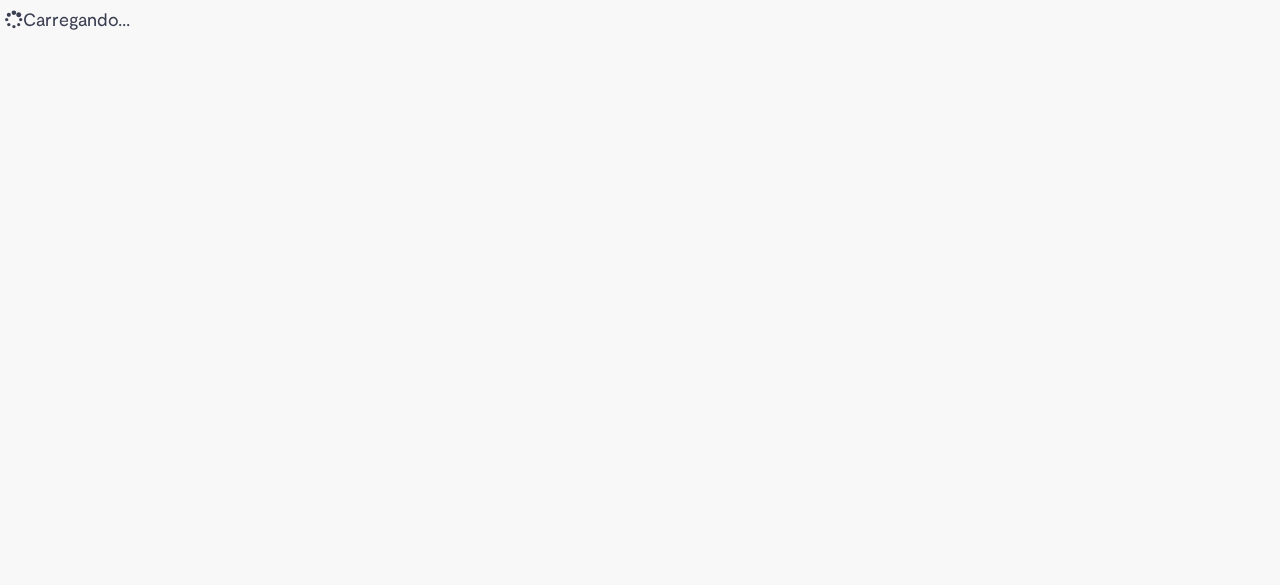 scroll, scrollTop: 0, scrollLeft: 0, axis: both 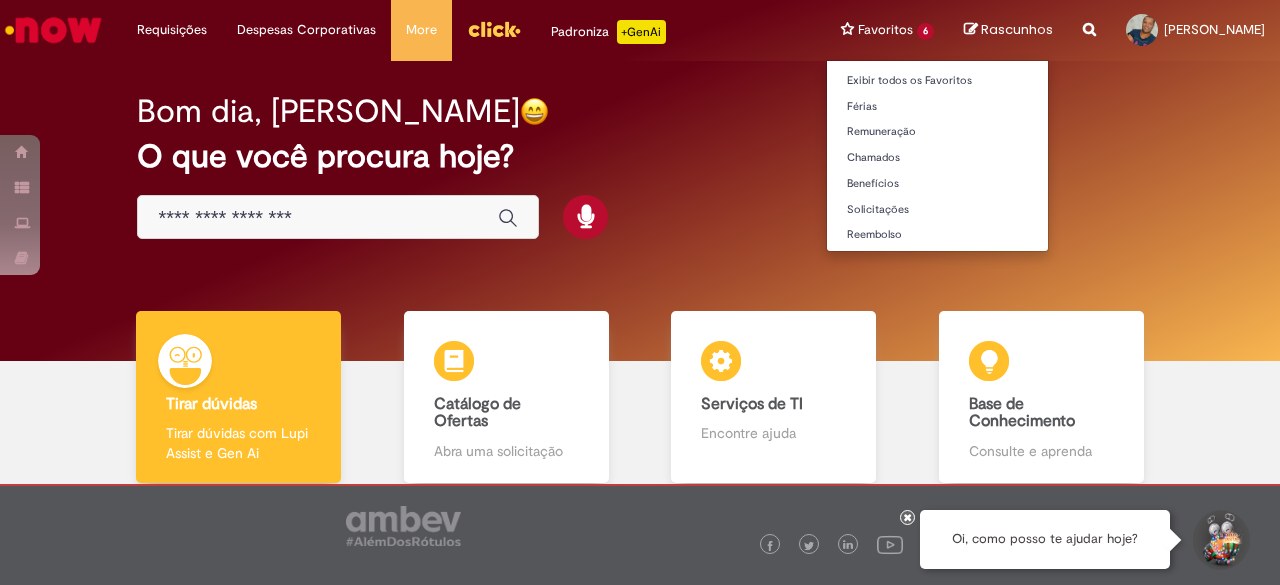click on "Favoritos   6
Exibir todos os Favoritos
Férias
Remuneração
Chamados
Benefícios
Solicitações
Reembolso" at bounding box center (887, 30) 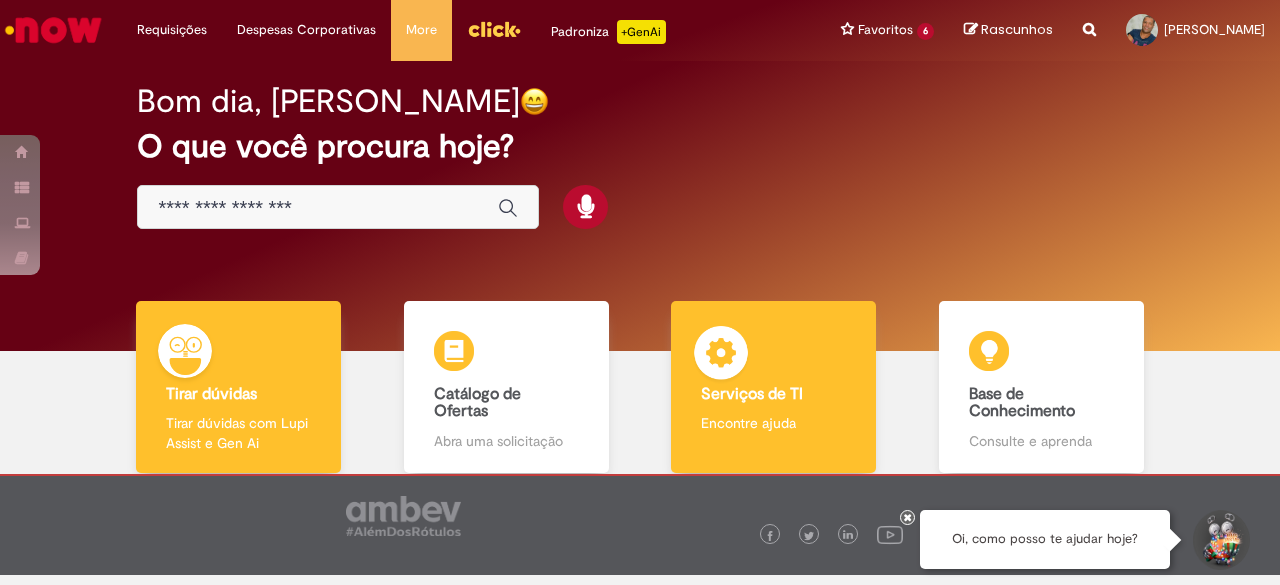 scroll, scrollTop: 0, scrollLeft: 0, axis: both 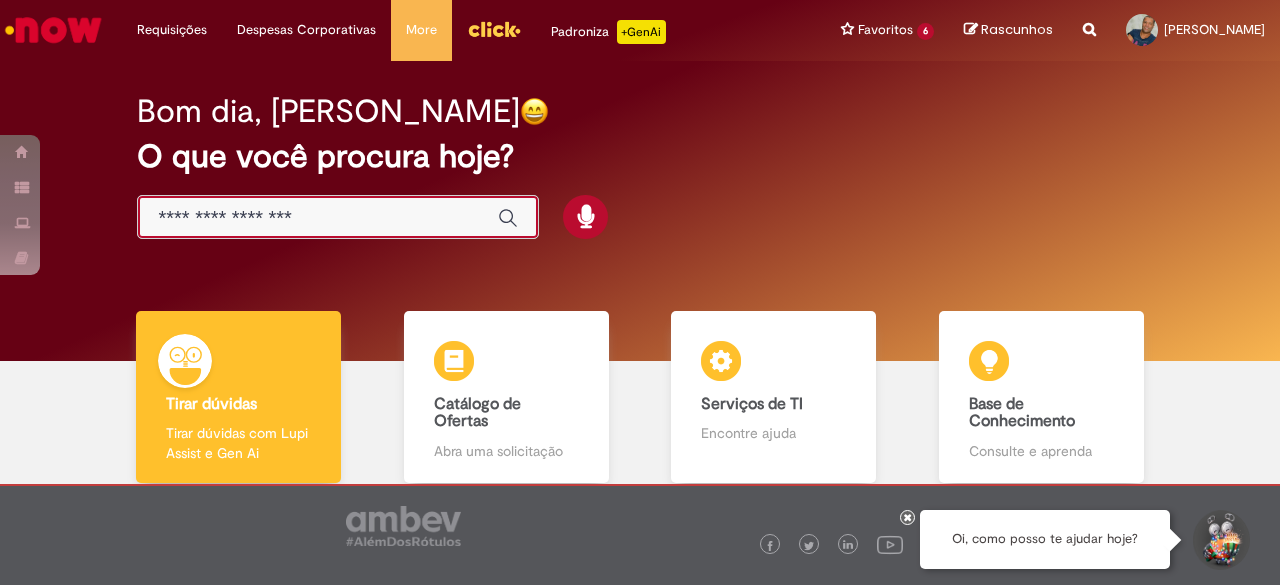 click at bounding box center [318, 218] 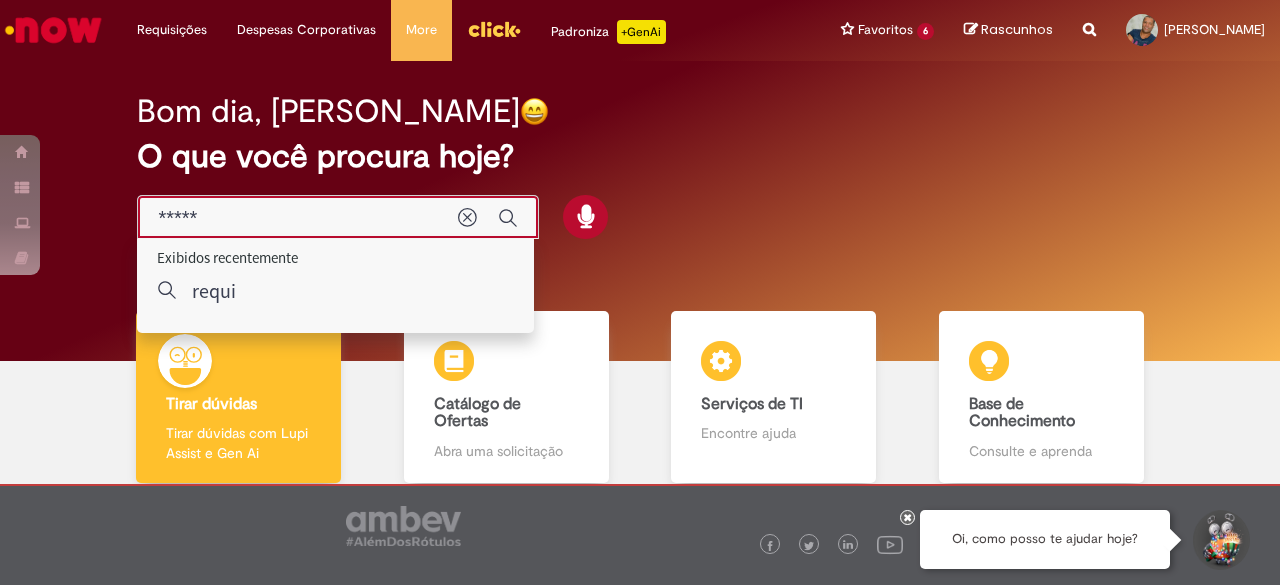 type on "******" 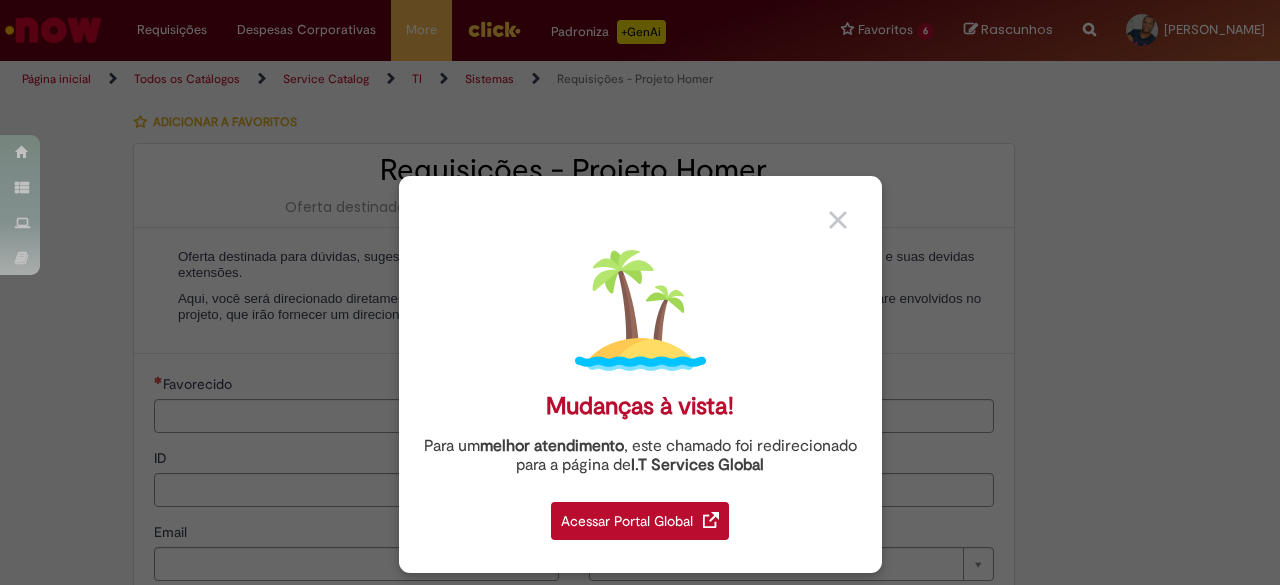 type on "********" 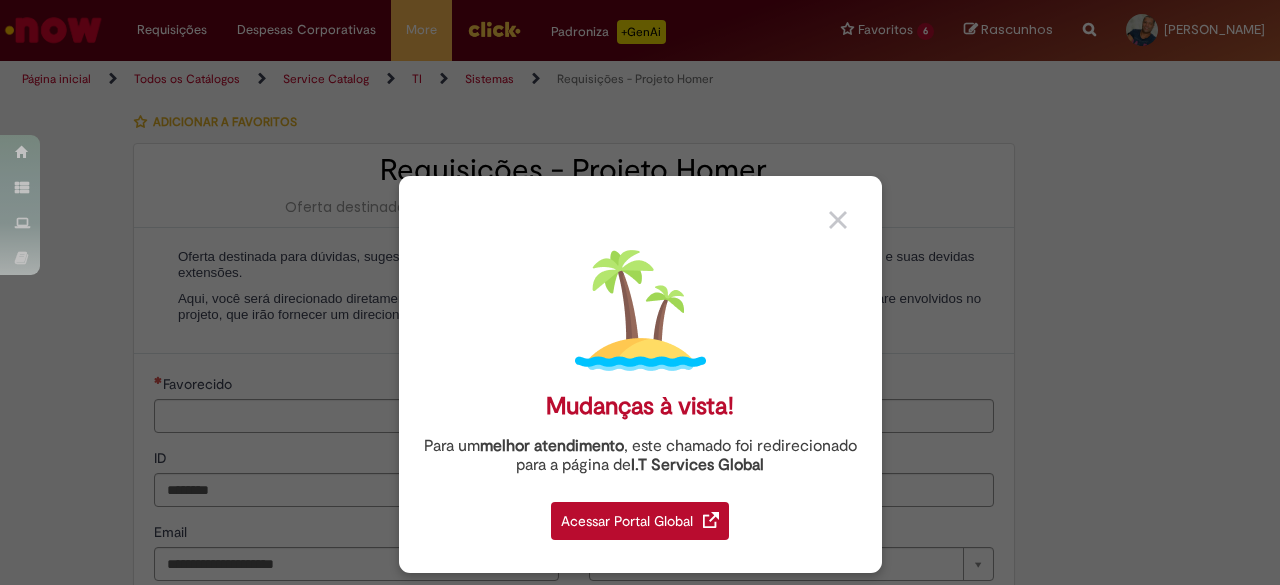 type on "**********" 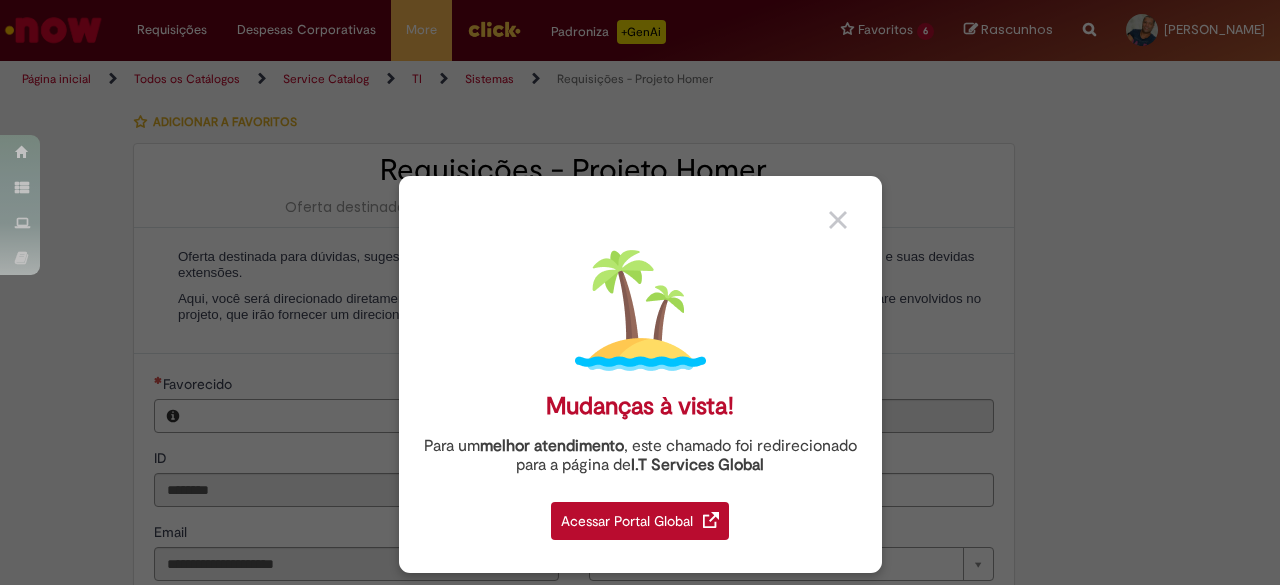 type on "**********" 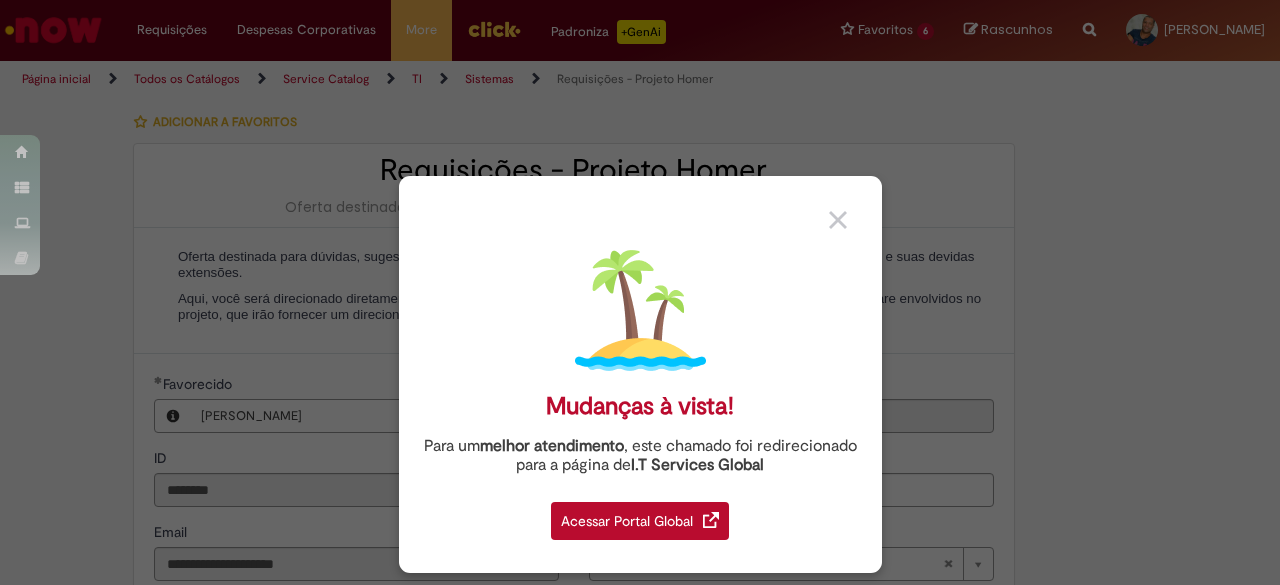 click on "Acessar Portal Global" at bounding box center (640, 521) 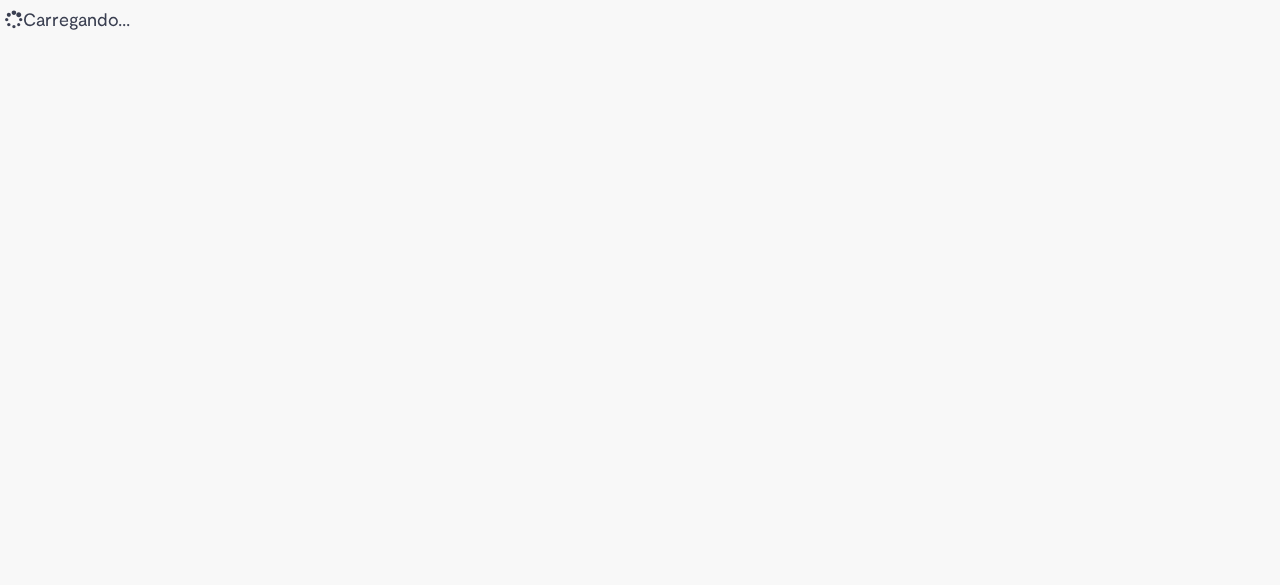 scroll, scrollTop: 0, scrollLeft: 0, axis: both 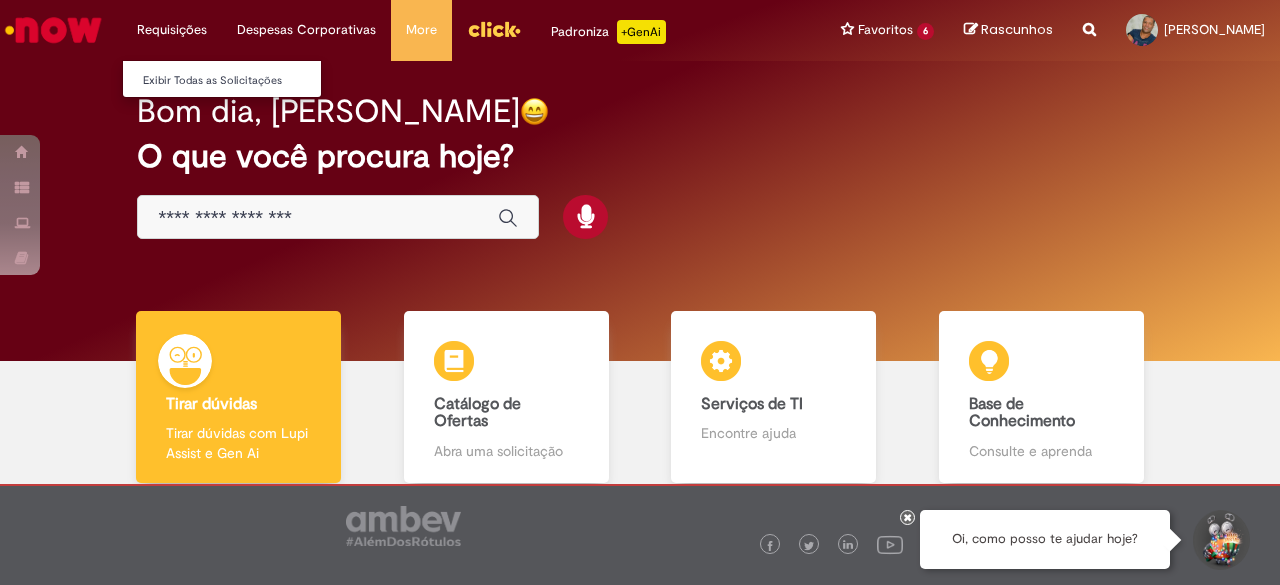 click on "Requisições
Exibir Todas as Solicitações" at bounding box center (172, 30) 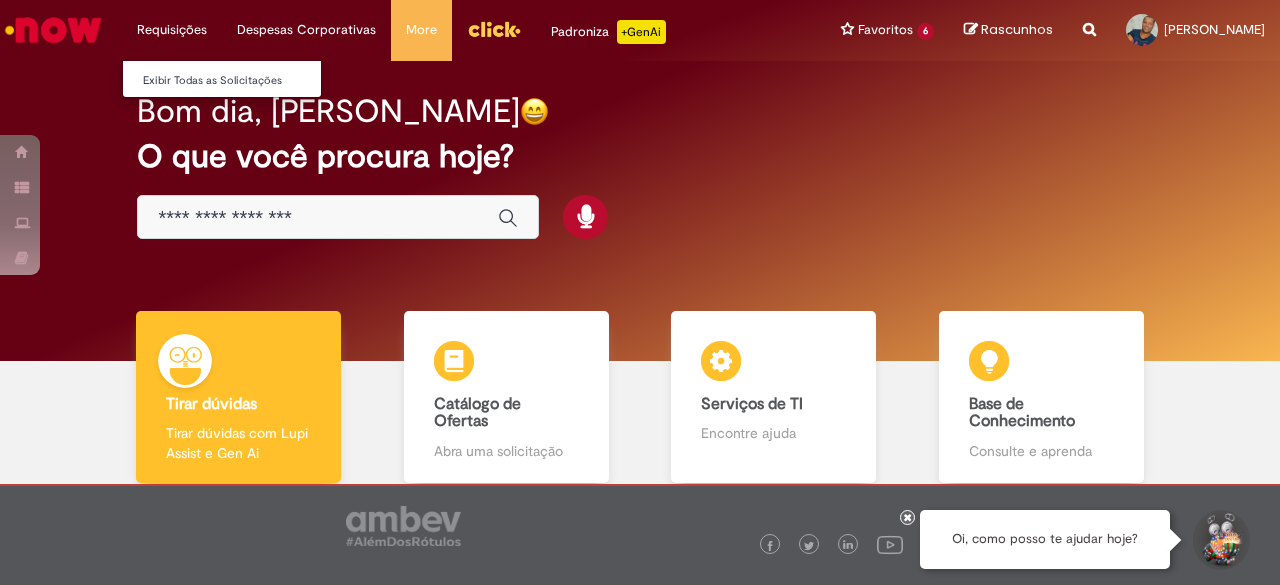 click on "Requisições
Exibir Todas as Solicitações" at bounding box center [172, 30] 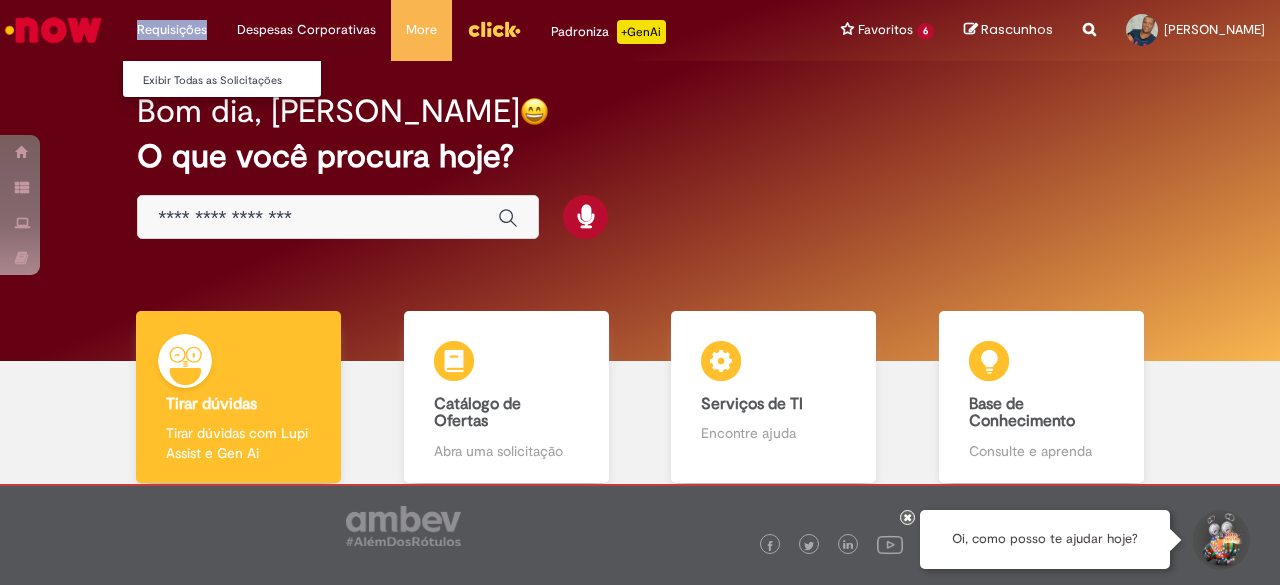 click on "Requisições
Exibir Todas as Solicitações" at bounding box center (172, 30) 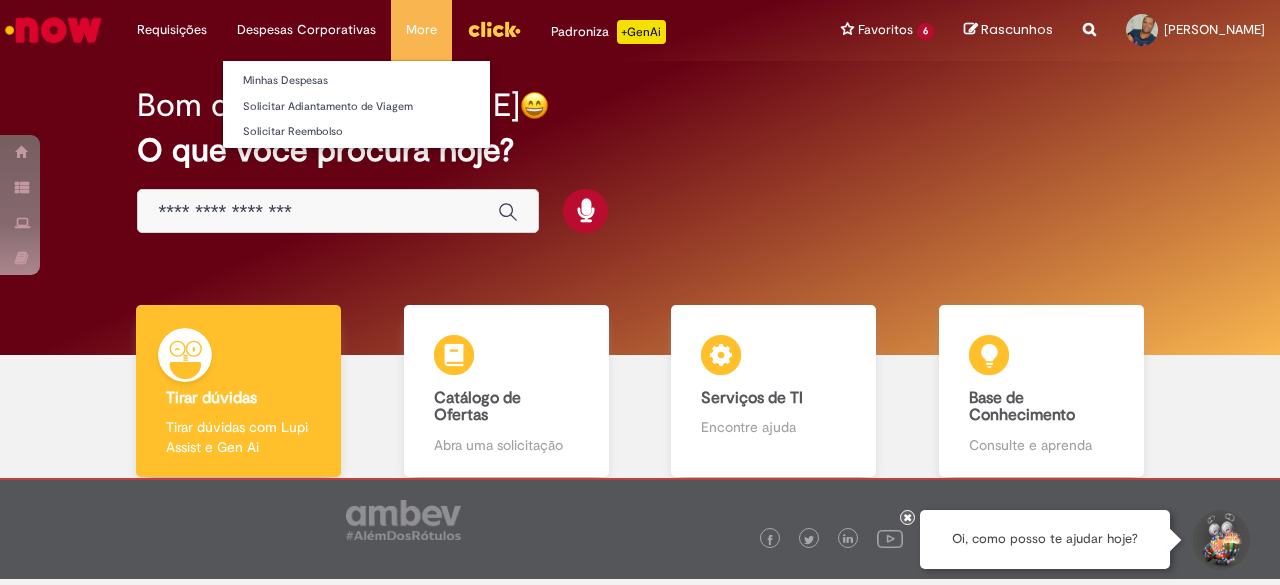 scroll, scrollTop: 0, scrollLeft: 0, axis: both 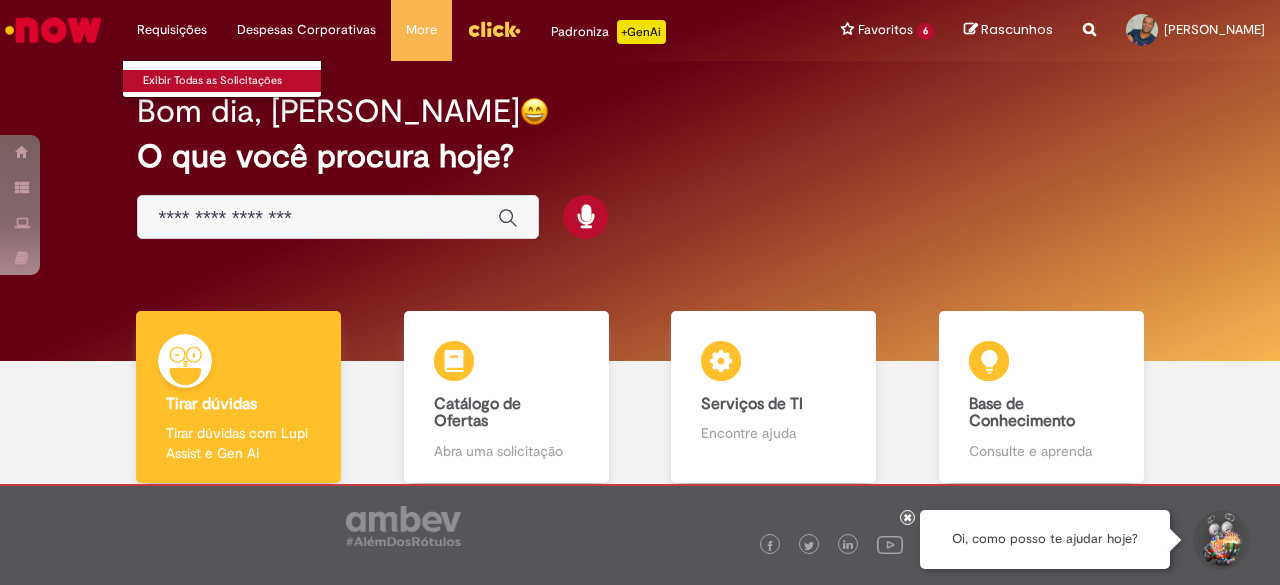 click on "Exibir Todas as Solicitações" at bounding box center [233, 81] 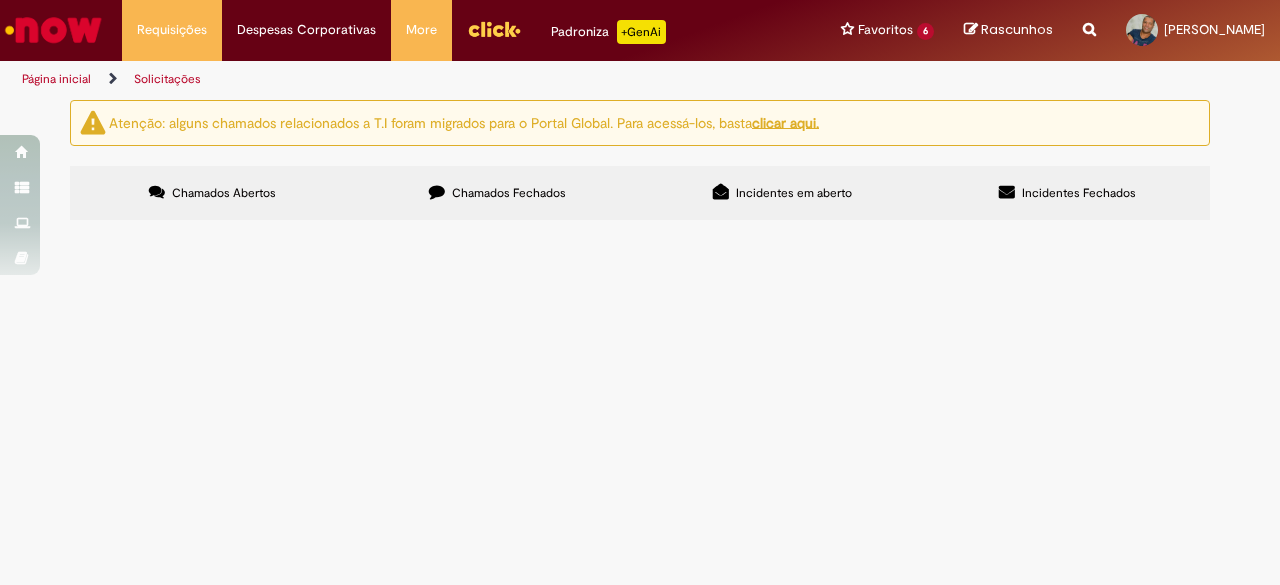 click on "Chamados Fechados" at bounding box center (497, 193) 